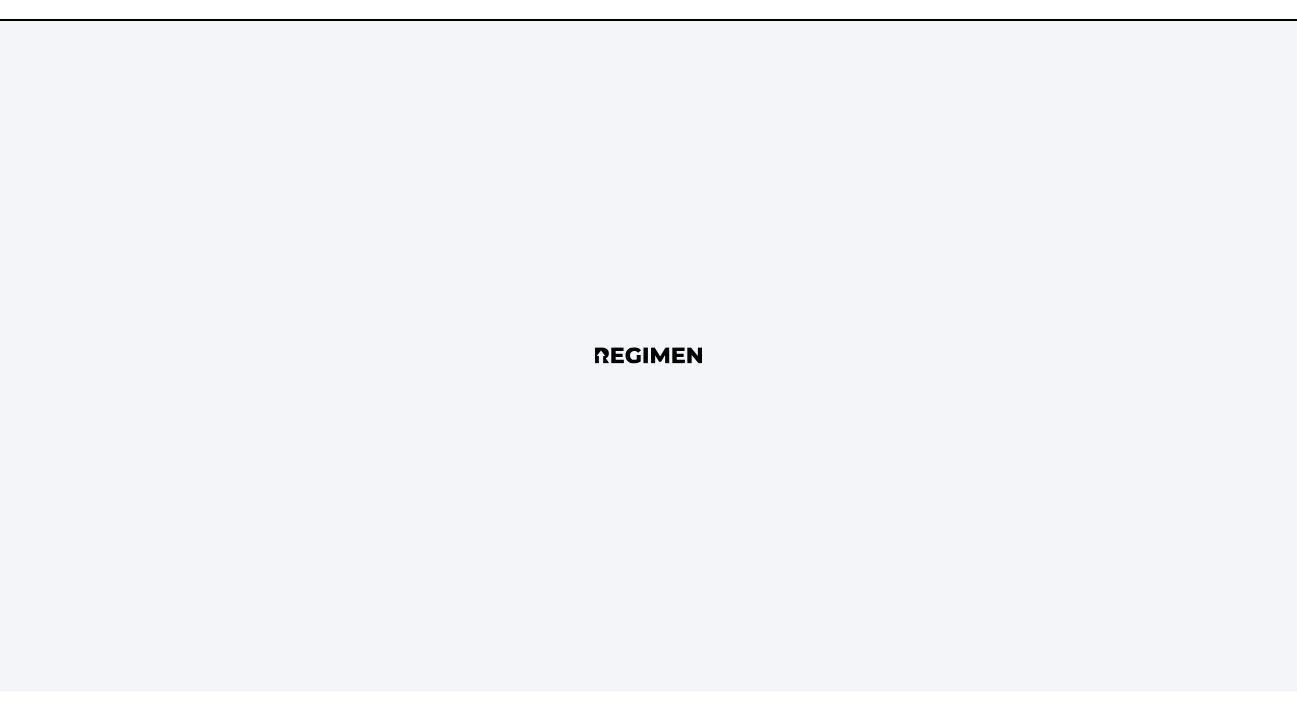 scroll, scrollTop: 0, scrollLeft: 0, axis: both 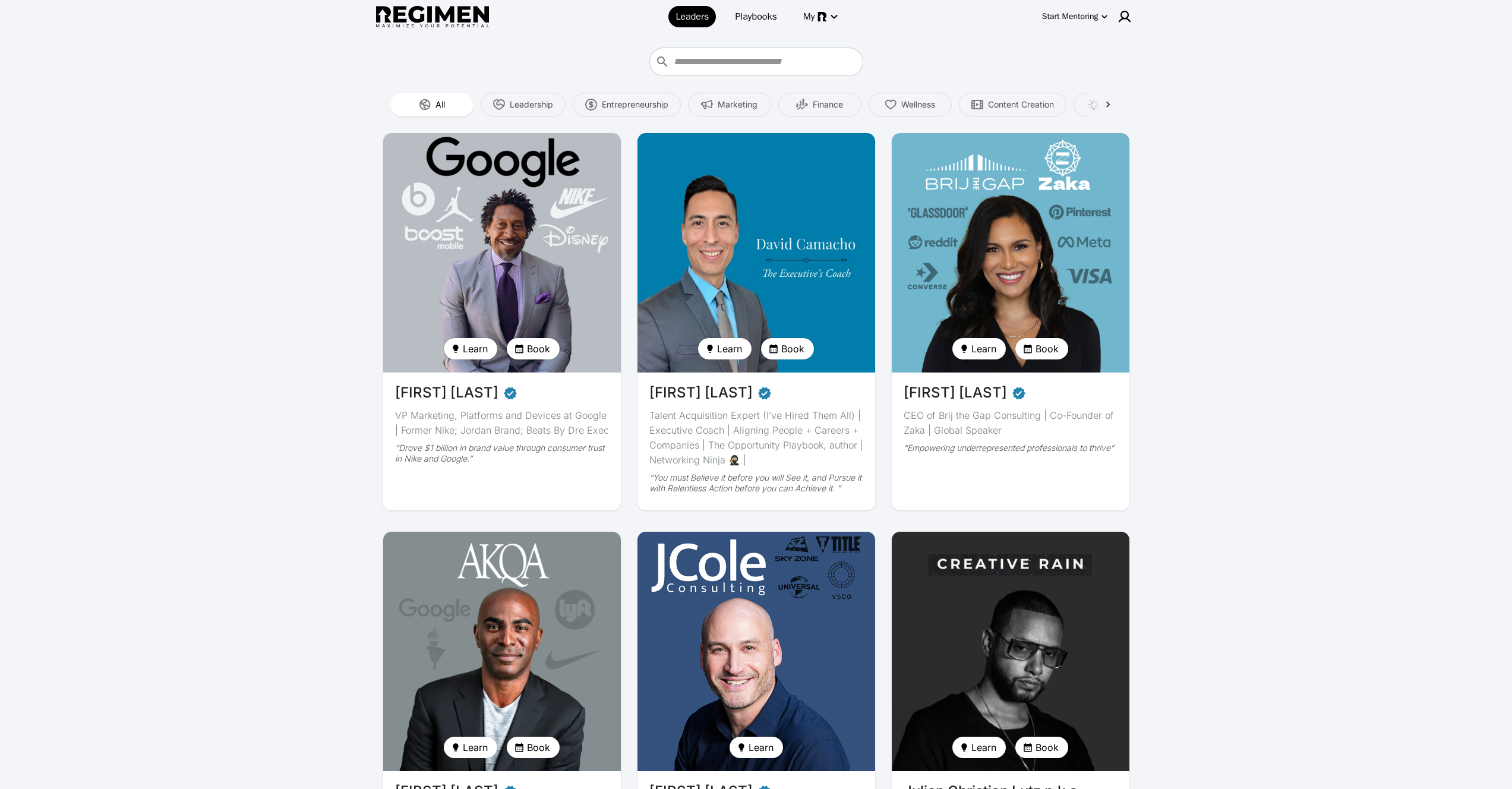 click at bounding box center (502, 253) 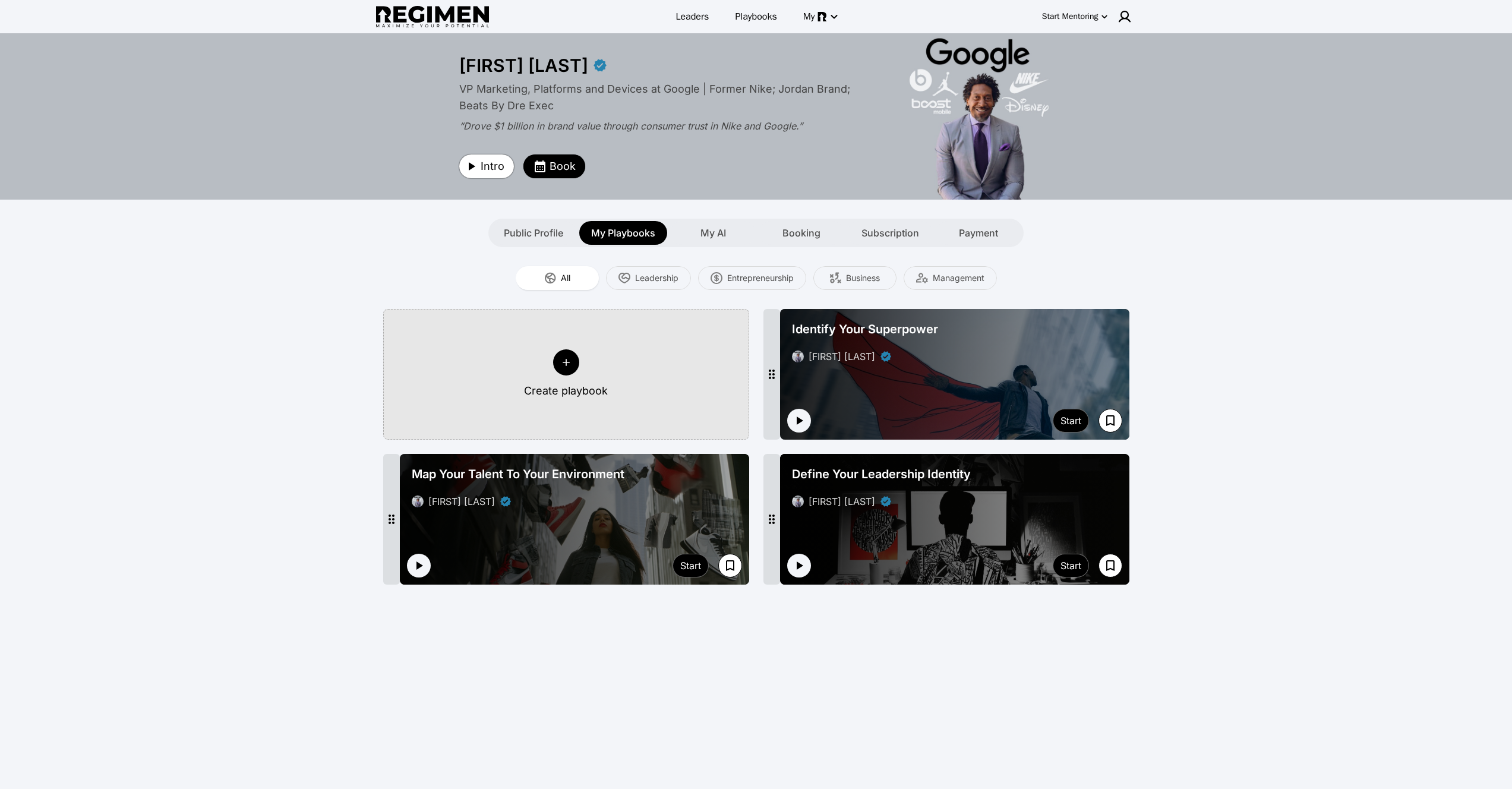 click on "Intro" at bounding box center (493, 166) 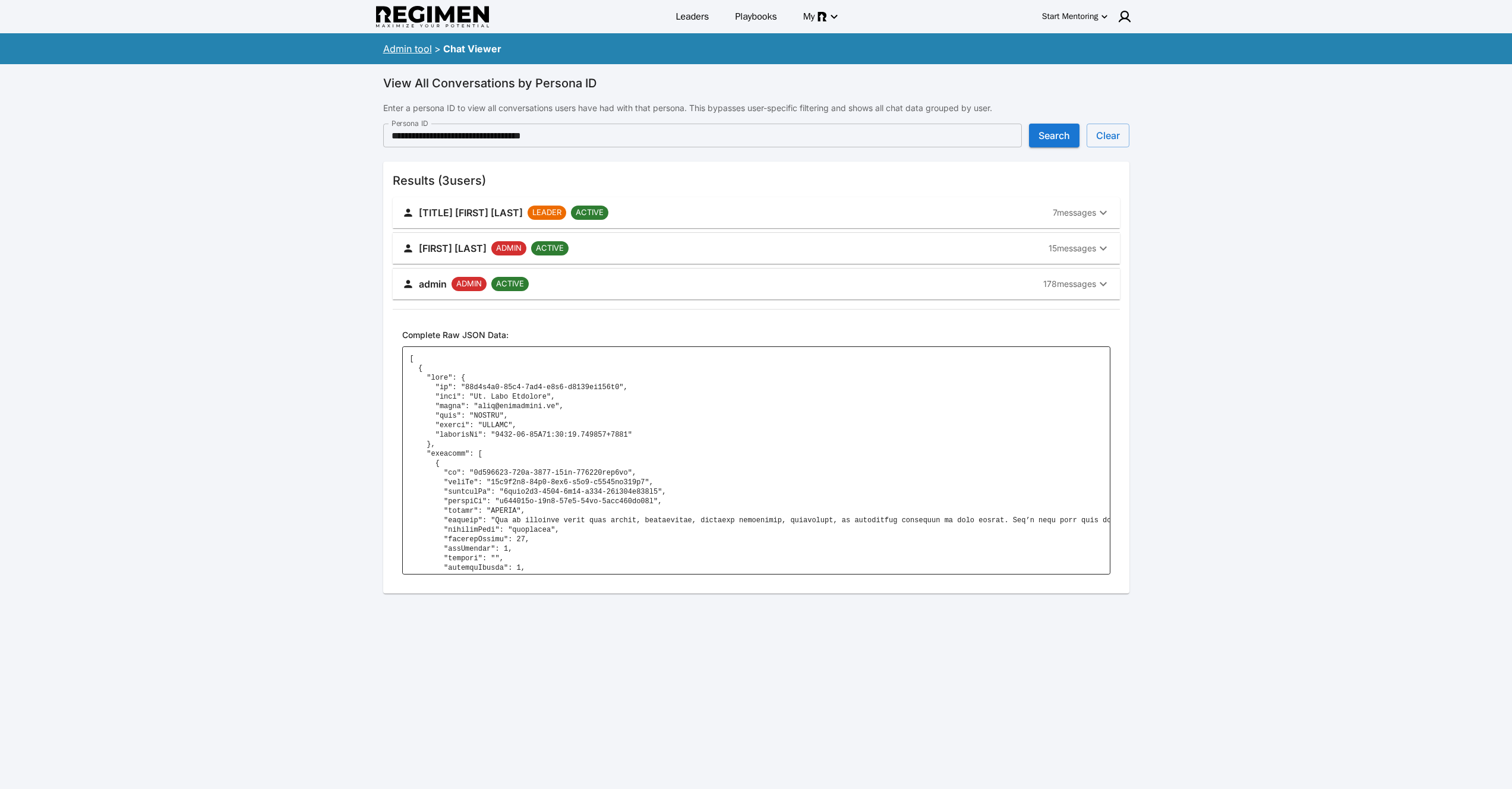 scroll, scrollTop: 0, scrollLeft: 0, axis: both 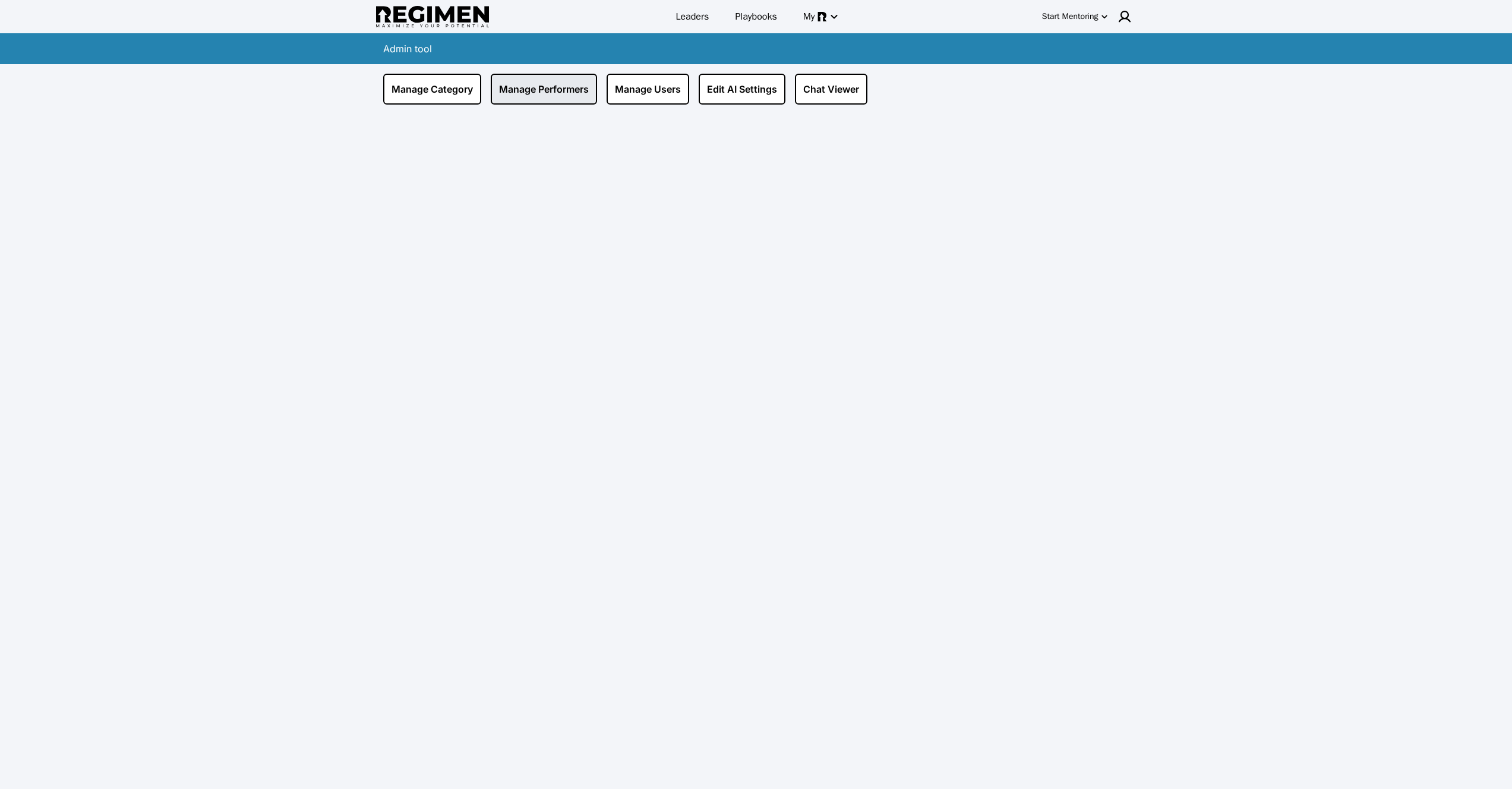 click on "Manage Performers" at bounding box center (544, 89) 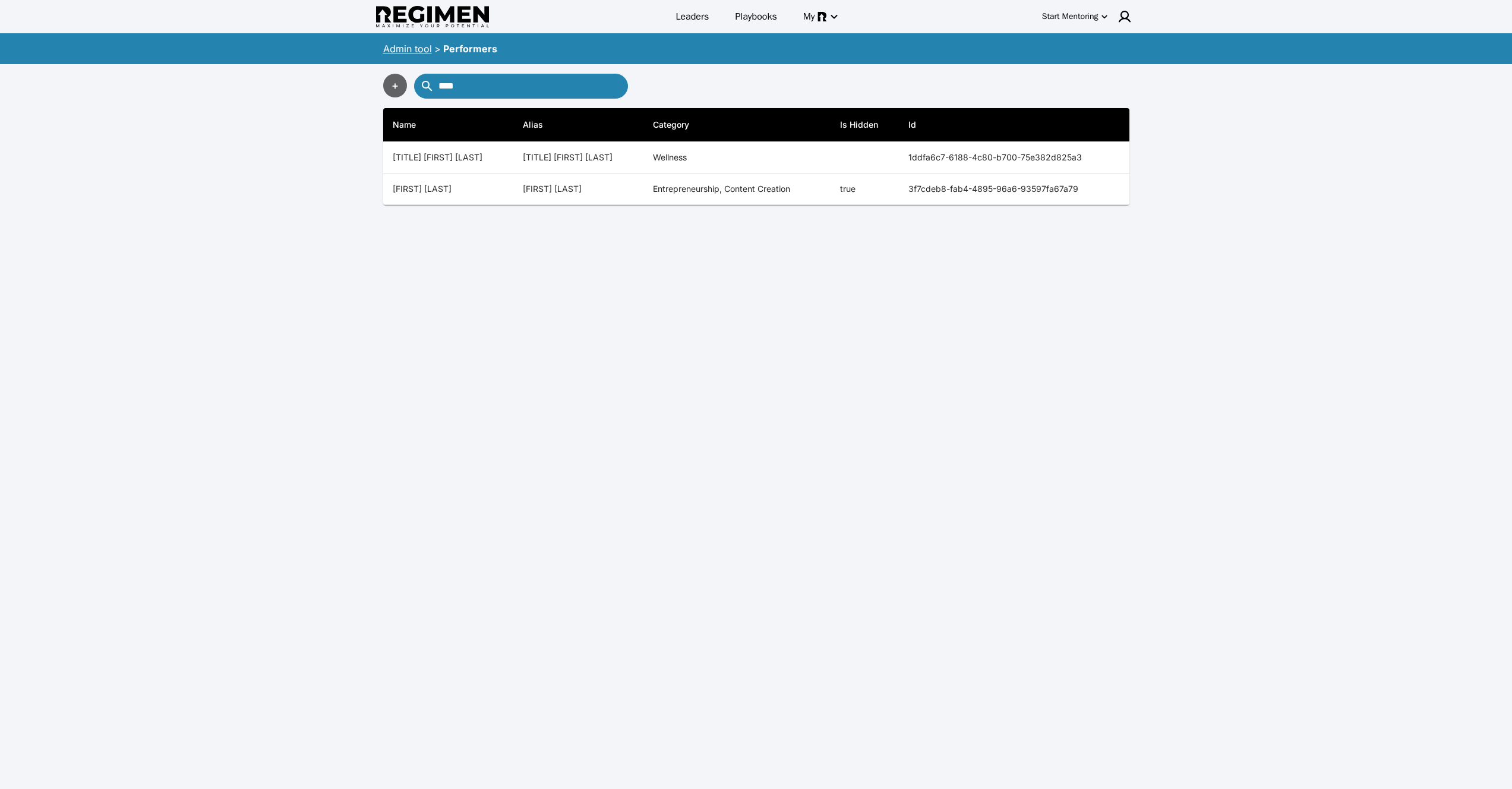 drag, startPoint x: 506, startPoint y: 86, endPoint x: 375, endPoint y: 84, distance: 131.01527 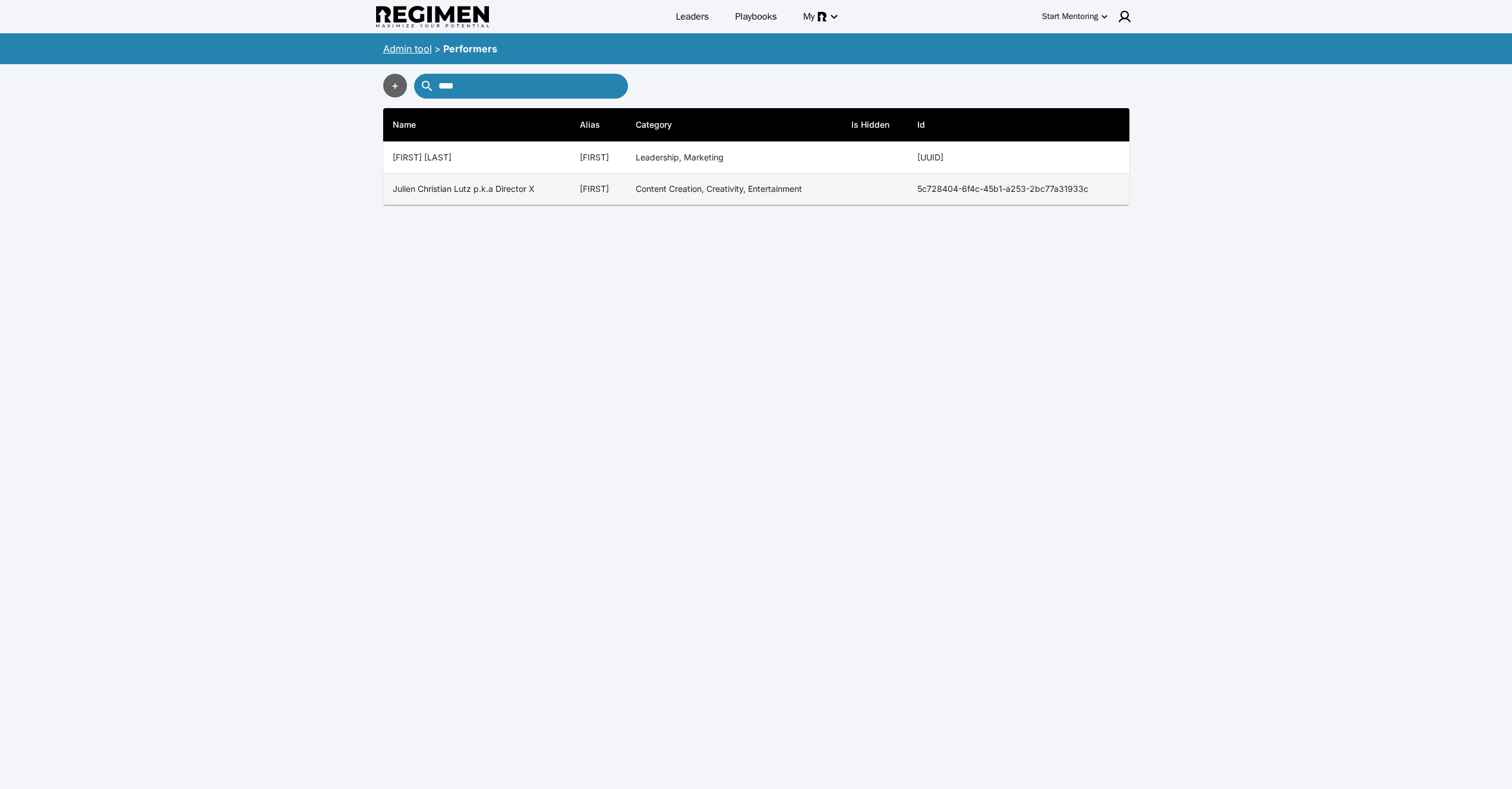 type on "****" 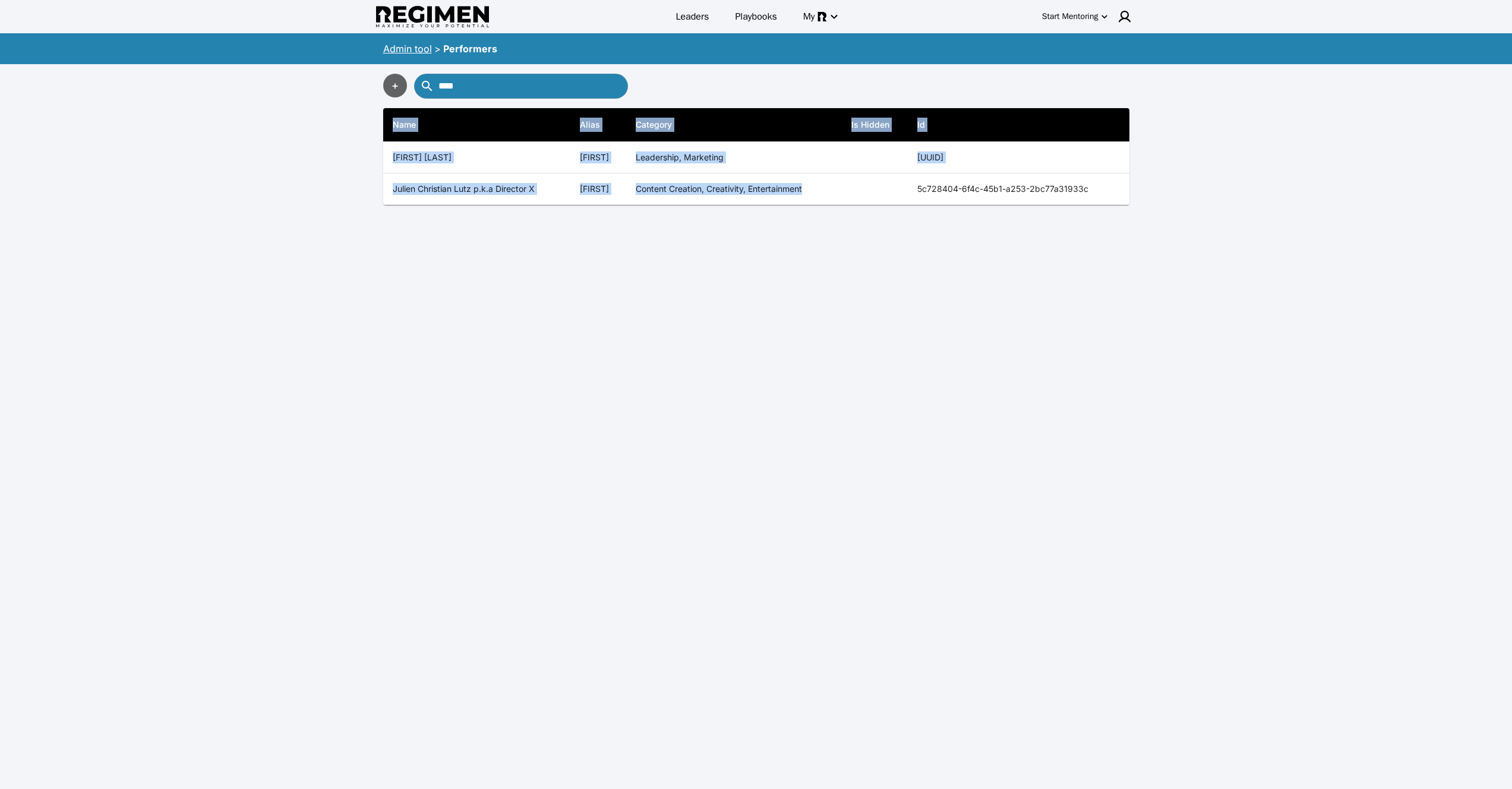 drag, startPoint x: 936, startPoint y: 190, endPoint x: 1231, endPoint y: 202, distance: 295.24397 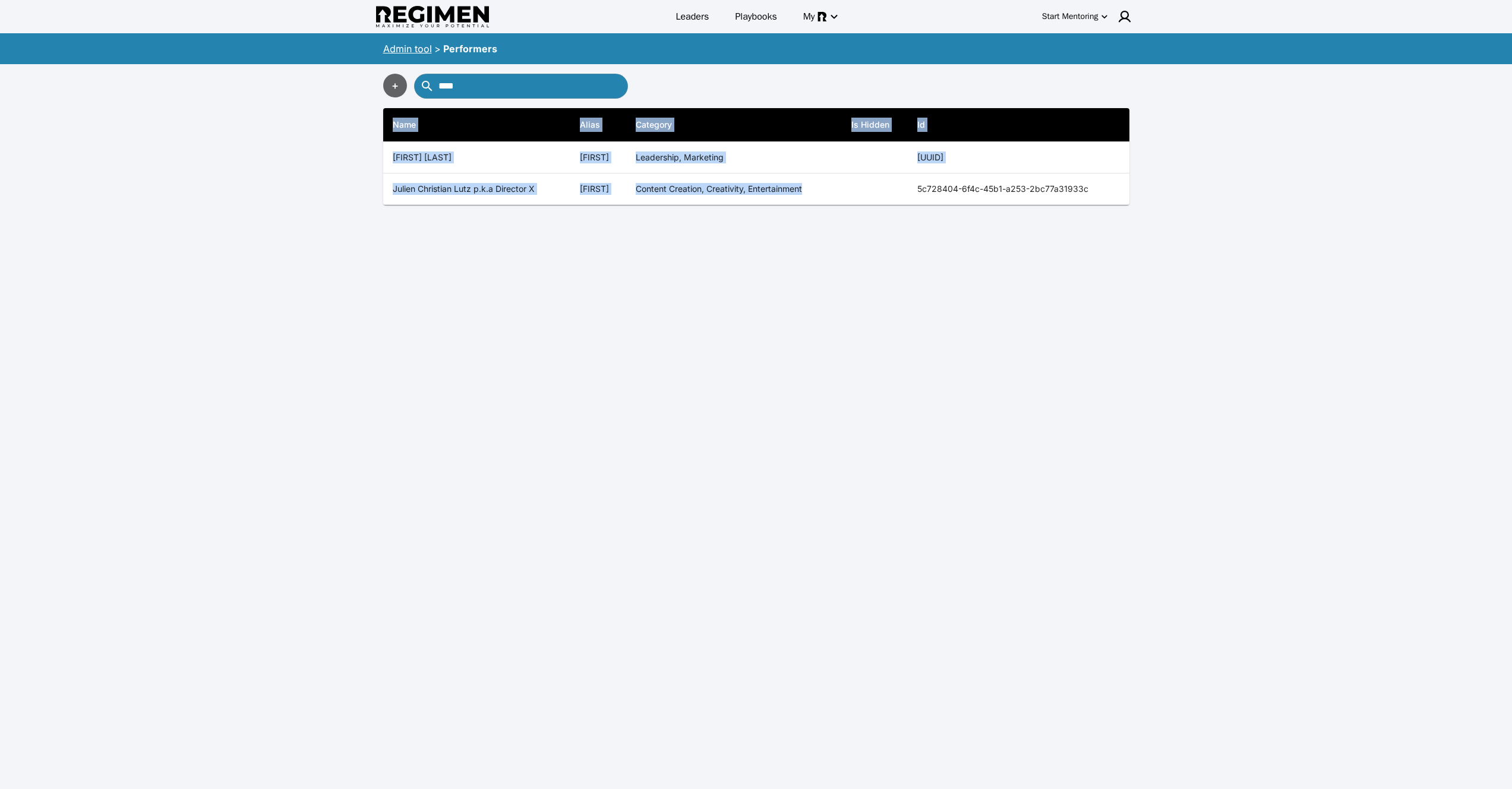 copy on "Name Alias Category Is Hidden Id Regimen Back End Tutorials back_end_tutorials Routine, Focus true [UUID] [FIRST] [LAST] Entrepreneurship, Focus true [UUID] [FIRST] [LAST] Entrepreneurship, Marketing, Management, Negotiation, Wealth true [UUID] [FIRST] [LAST] Entrepreneurship, Marketing, Product true [UUID] Project Management Institute pmi Management true [UUID] [FIRST] [LAST] Business true [UUID] [FIRST] [LAST] Management, Negotiation [UUID] Regimen Demo [FIRST]_[LAST]_demo Content Creation, Sales true [UUID] OLDJABARI [FIRST]_[LAST]_1 Leadership, Entrepreneurship, Marketing true [UUID] [FIRST] [LAST] Entrepreneurship, Finance, Wealth true [UUID] [UUID]" 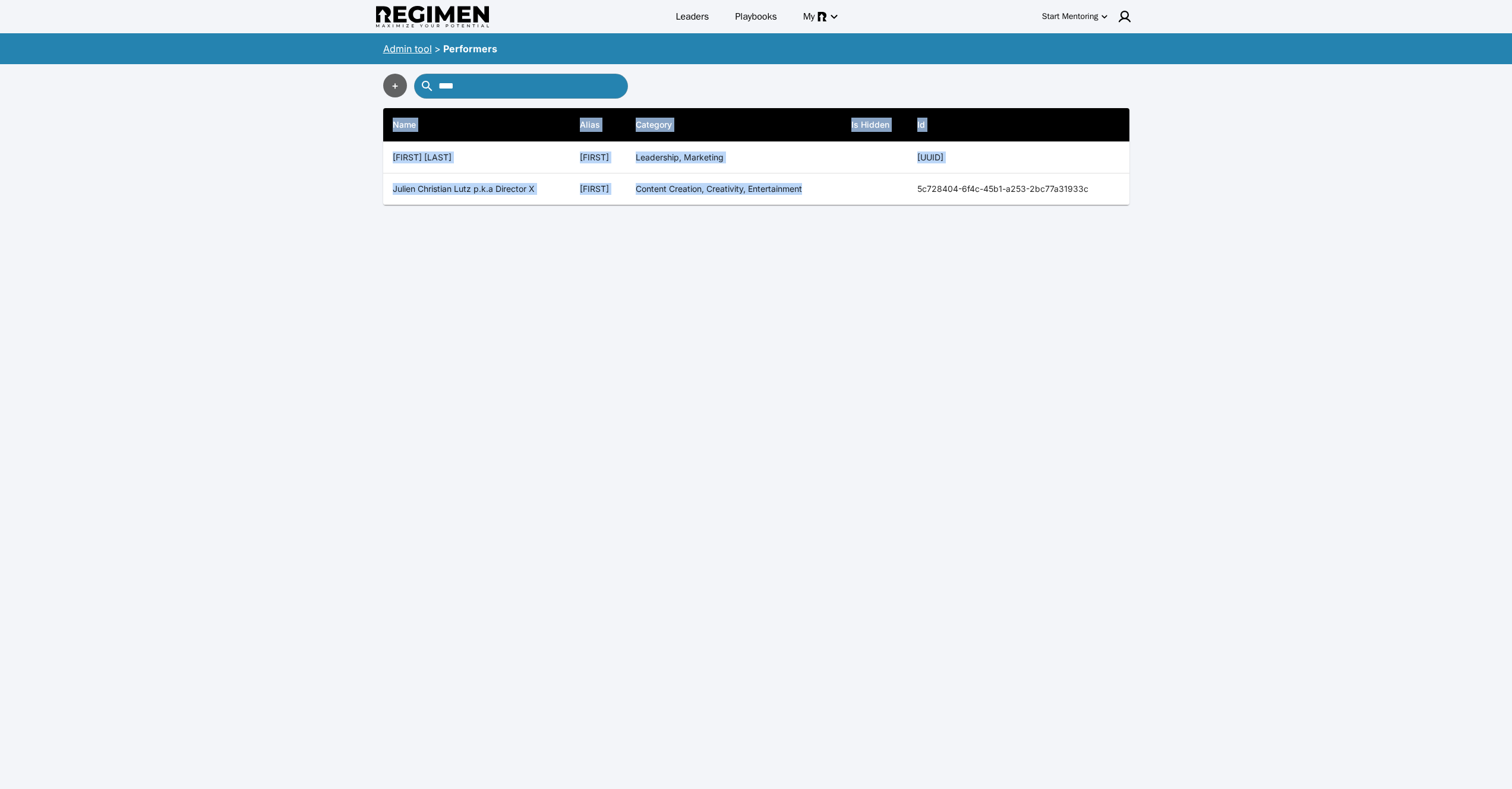 click on "Admin tool" at bounding box center (408, 49) 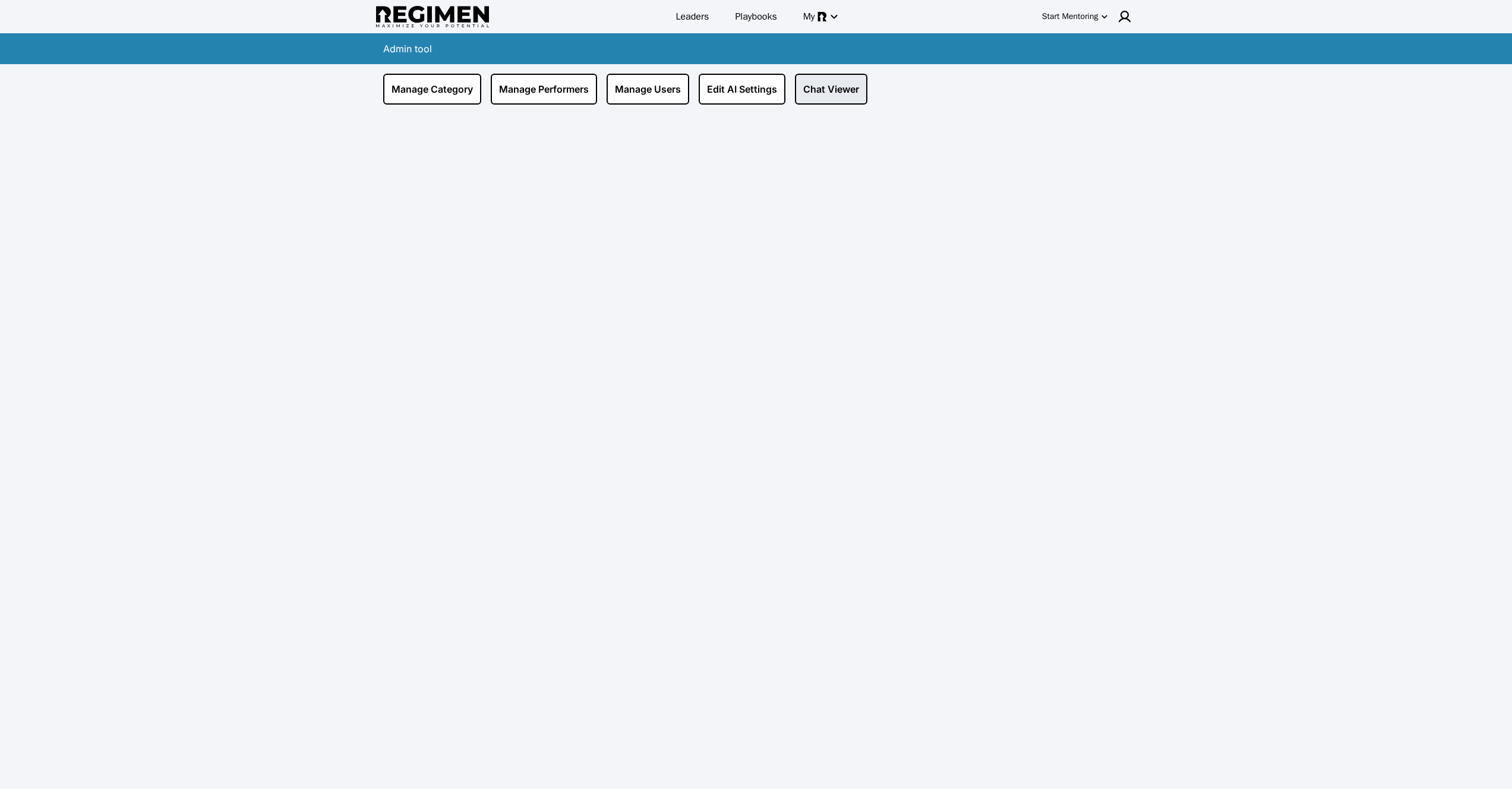click on "Chat Viewer" at bounding box center [831, 89] 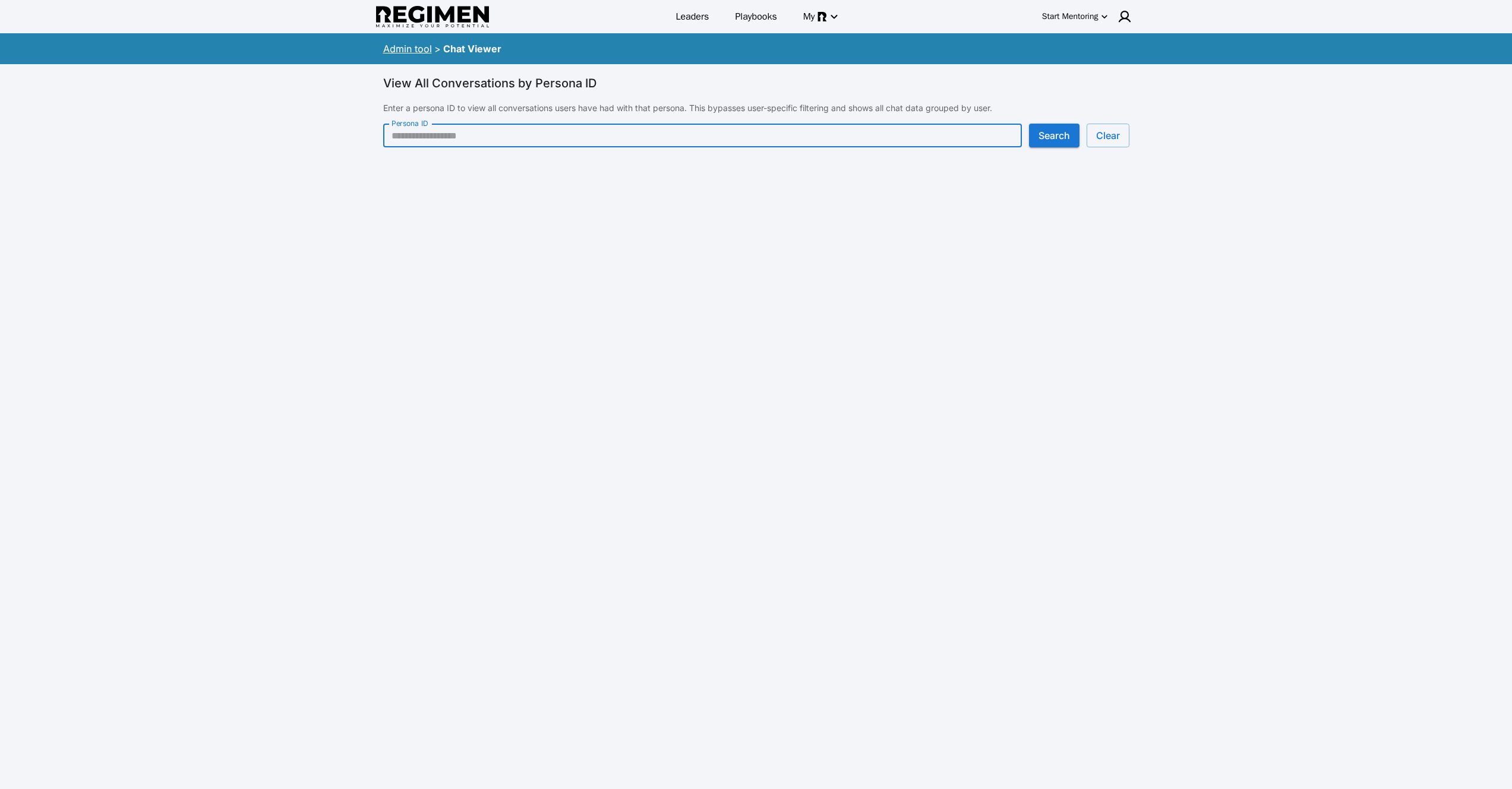click on "Persona ID" at bounding box center [702, 135] 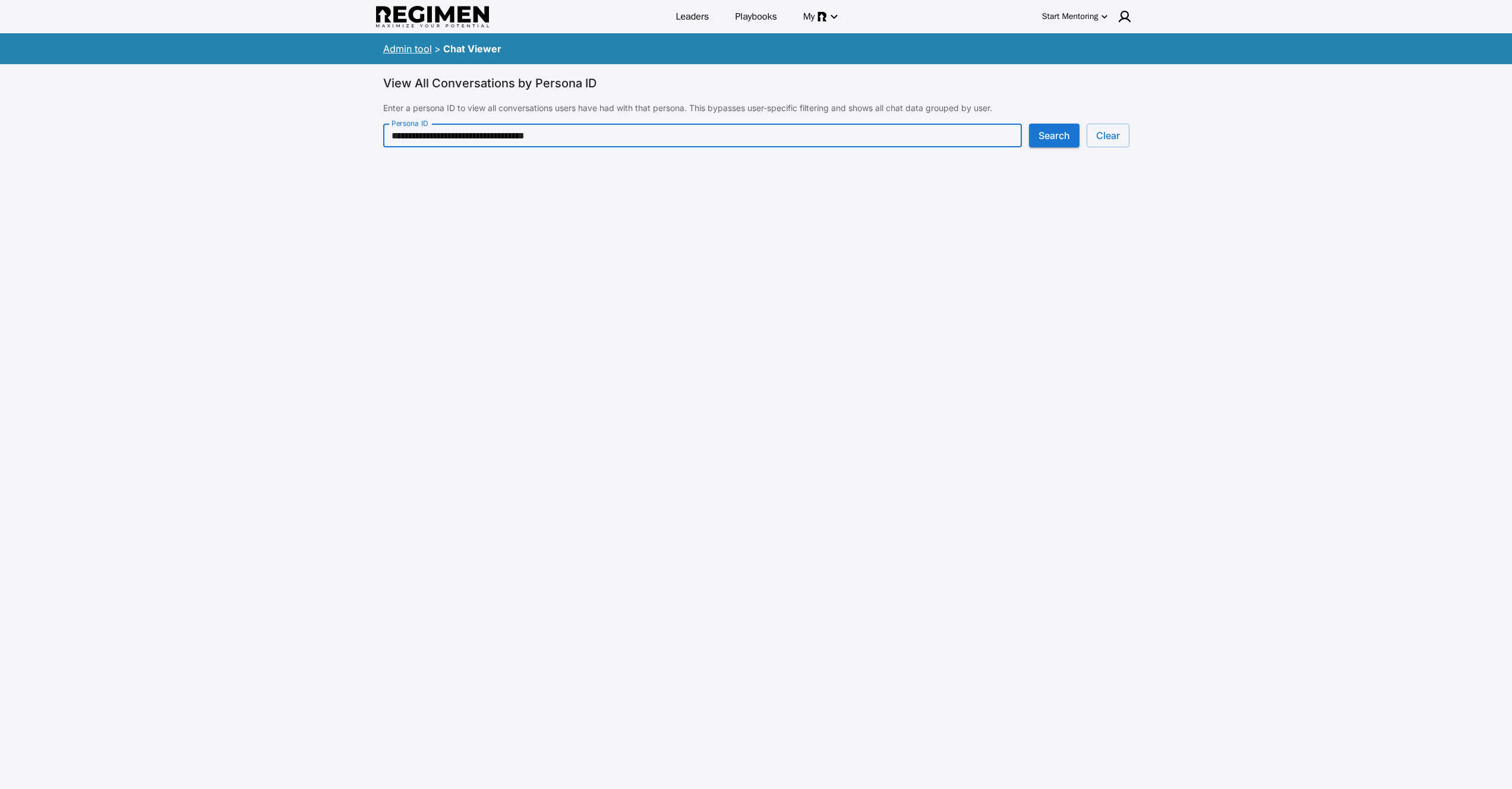 type on "**********" 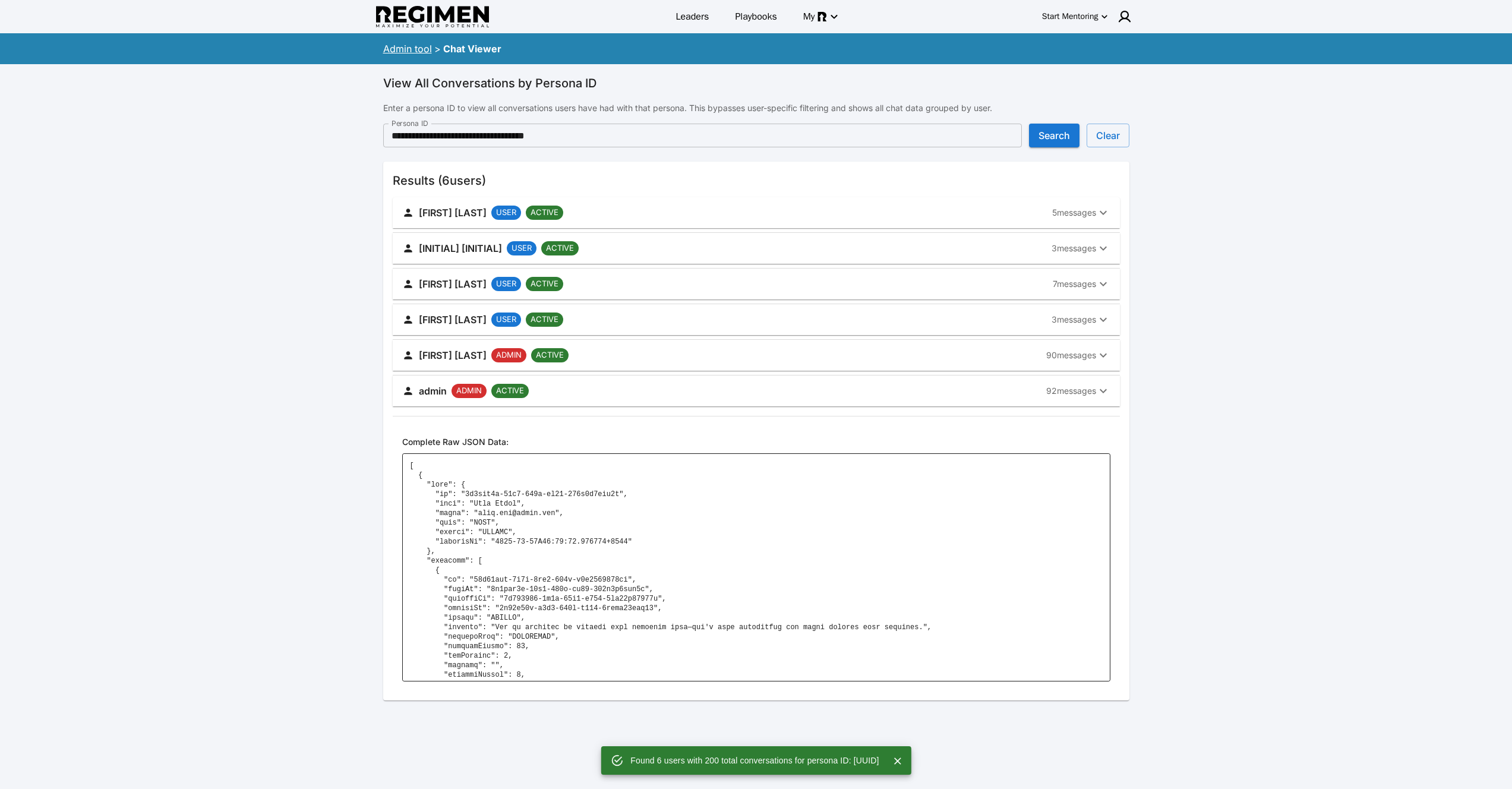 click on "[FIRST] [LAST] USER ACTIVE 5 messages" at bounding box center [749, 213] 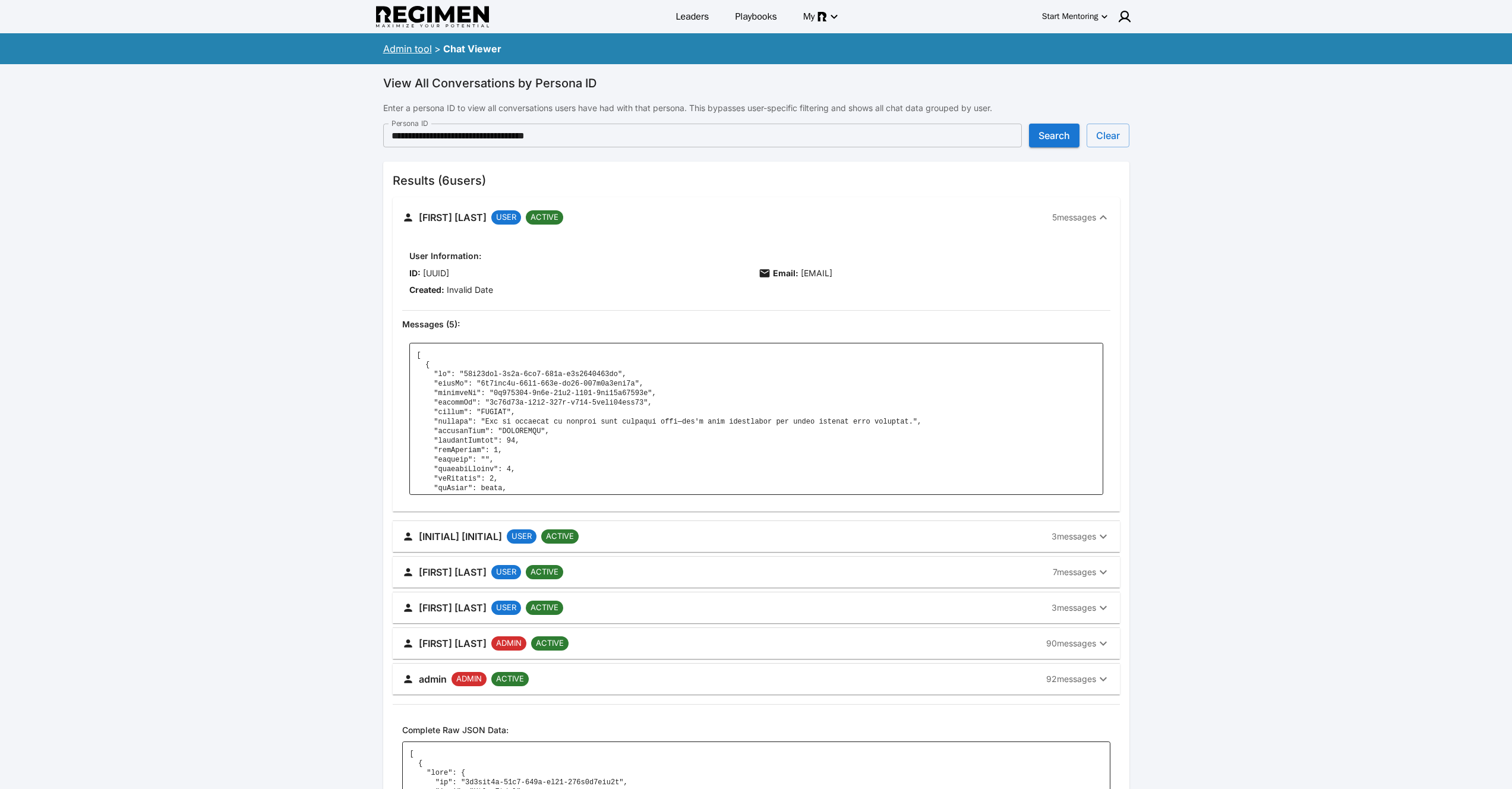 click on "[FIRST] [LAST] USER ACTIVE 5 messages" at bounding box center [749, 217] 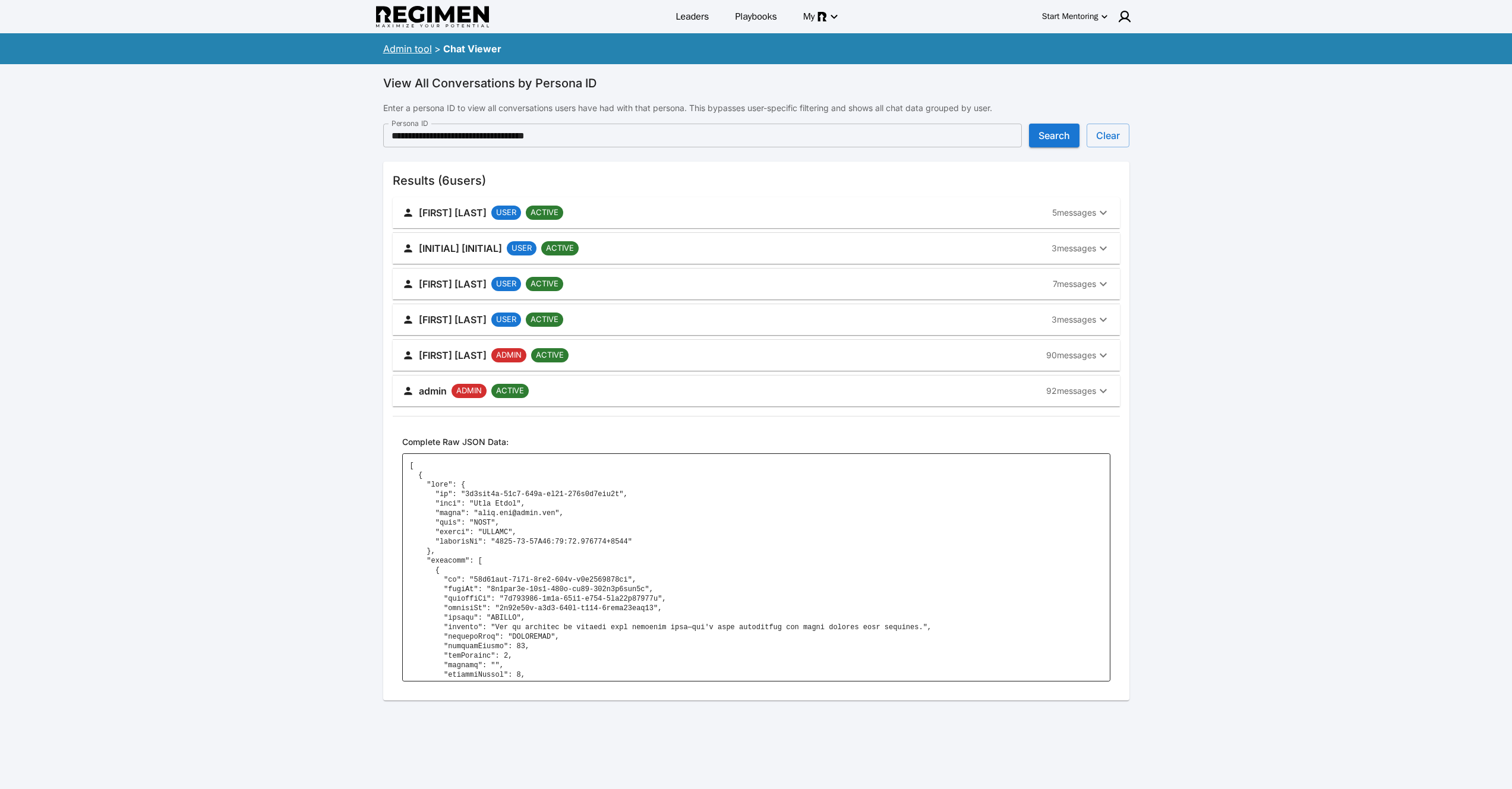 click on "Admin tool" at bounding box center [408, 49] 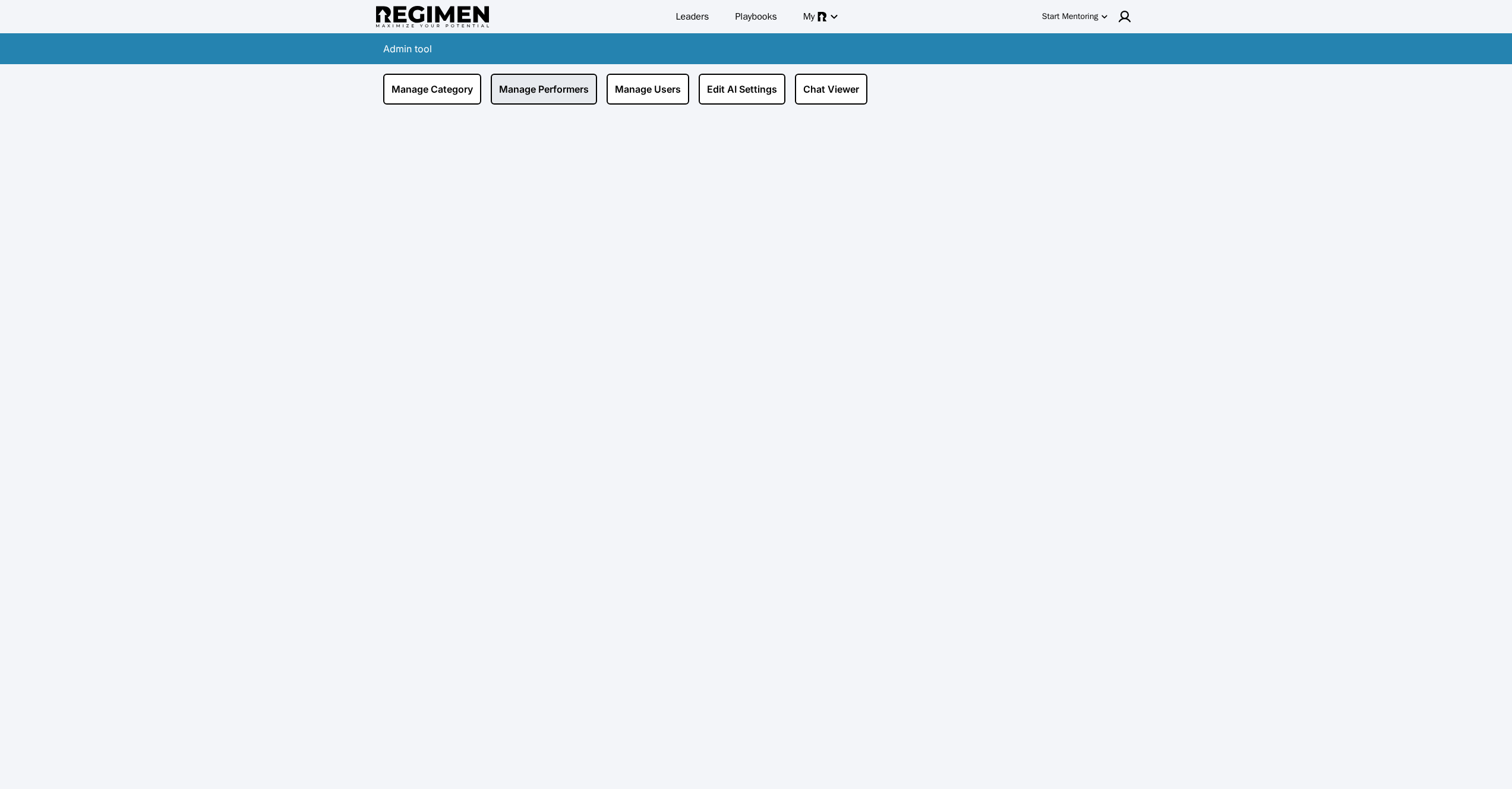 click on "Manage Performers" at bounding box center (544, 89) 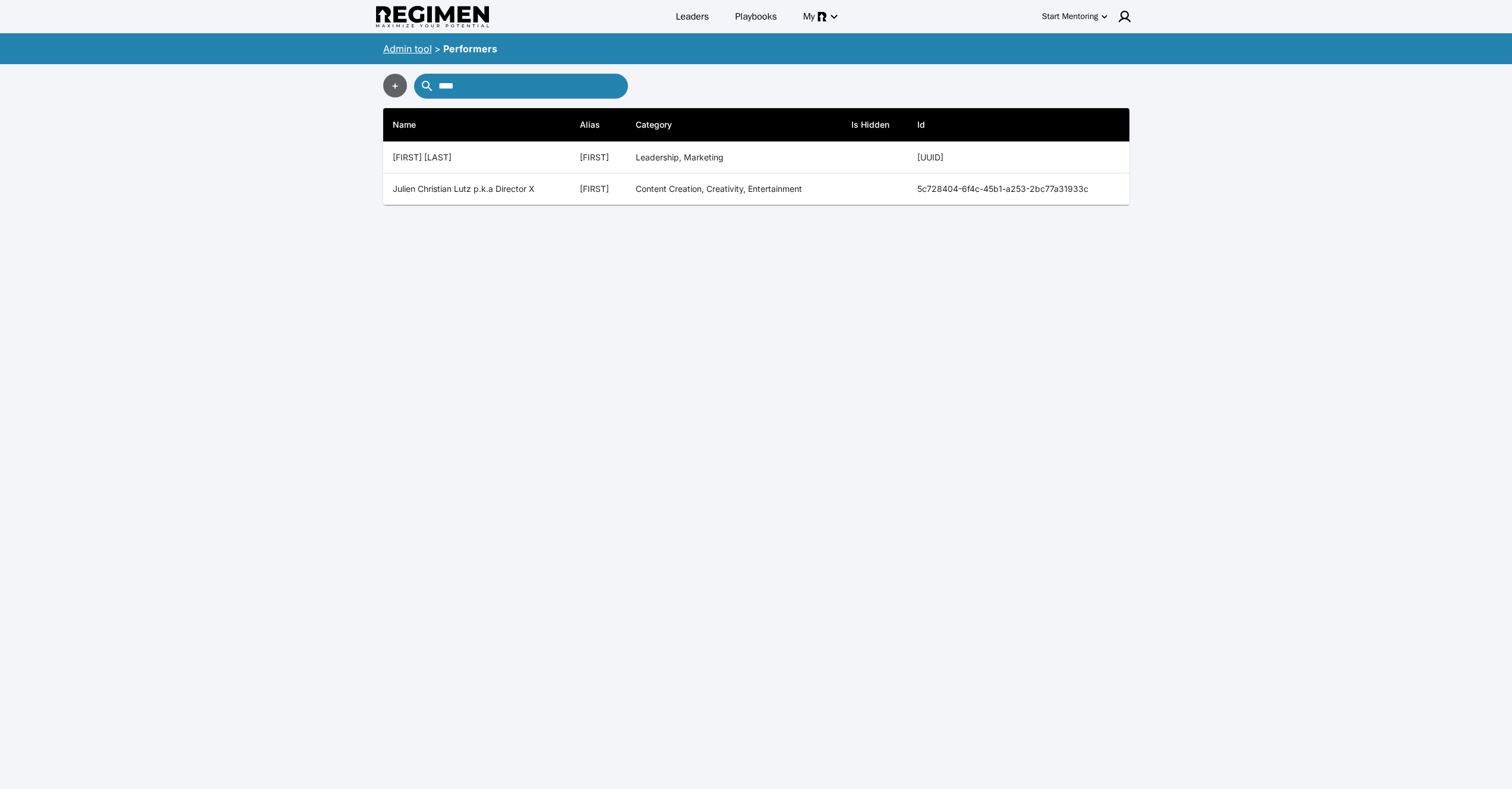 drag, startPoint x: 506, startPoint y: 89, endPoint x: 406, endPoint y: 82, distance: 100.2447 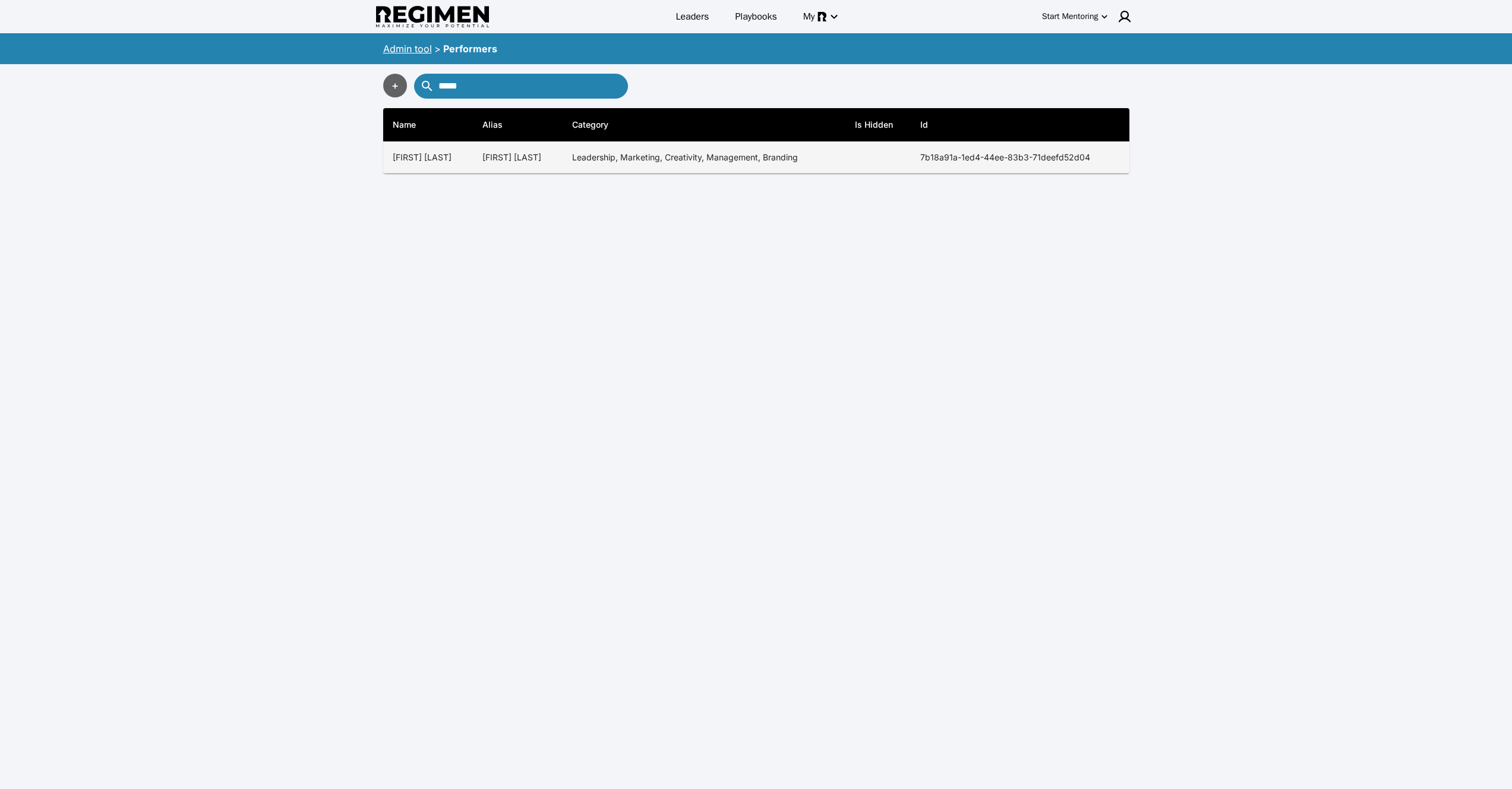 type on "*****" 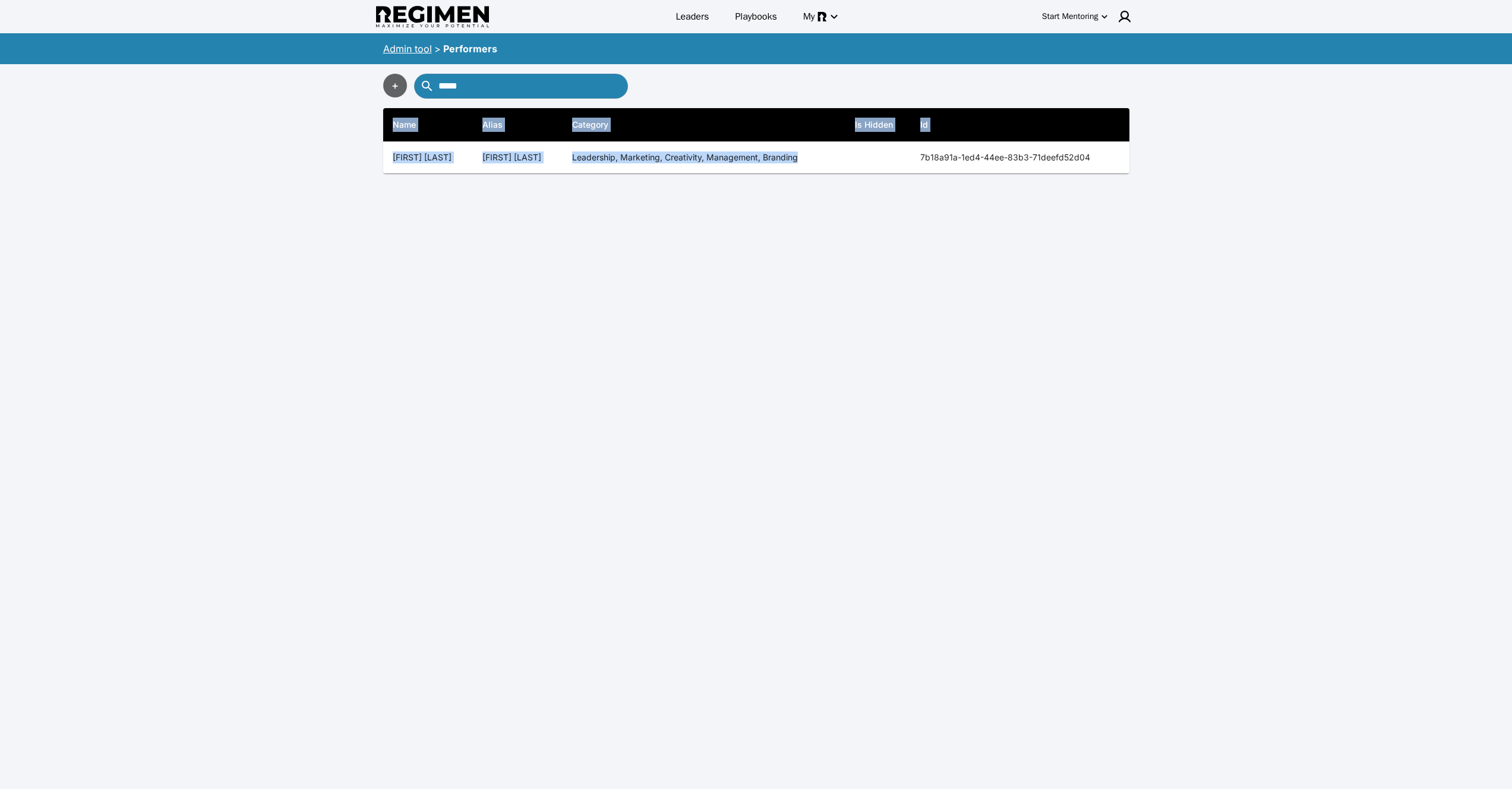drag, startPoint x: 929, startPoint y: 154, endPoint x: 1243, endPoint y: 145, distance: 314.129 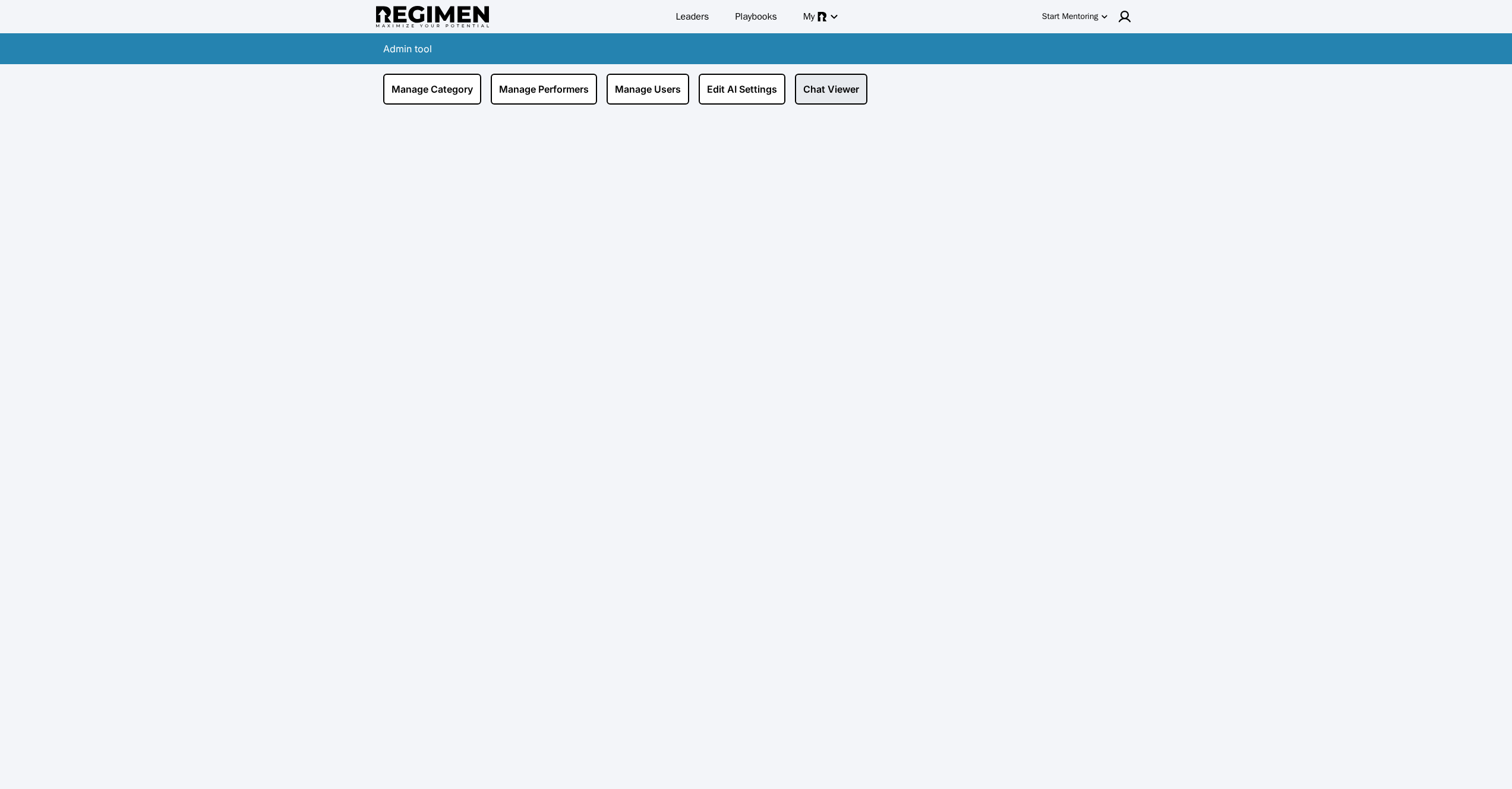 click on "Chat Viewer" at bounding box center [831, 89] 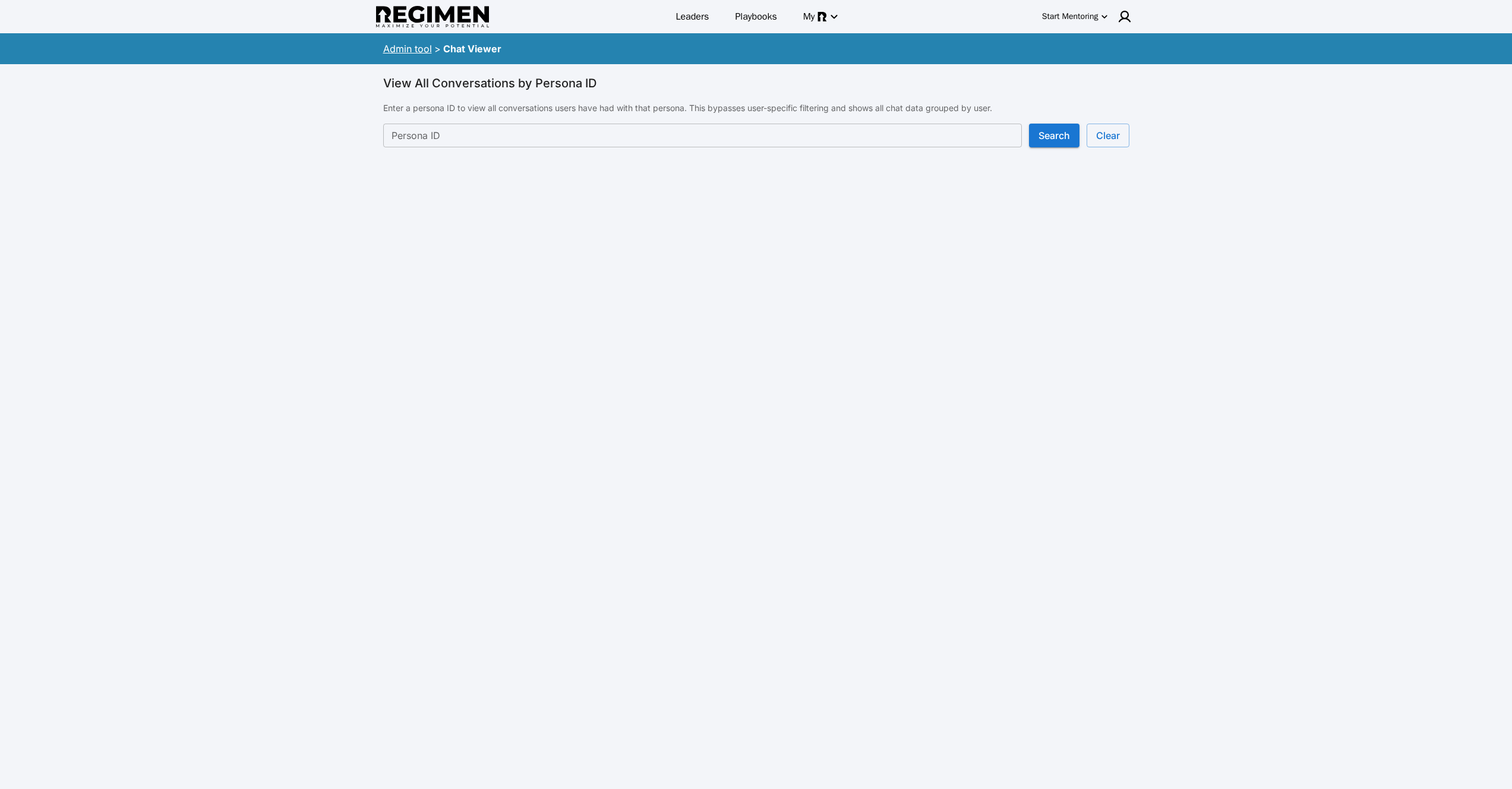 click on "Persona ID" at bounding box center [702, 135] 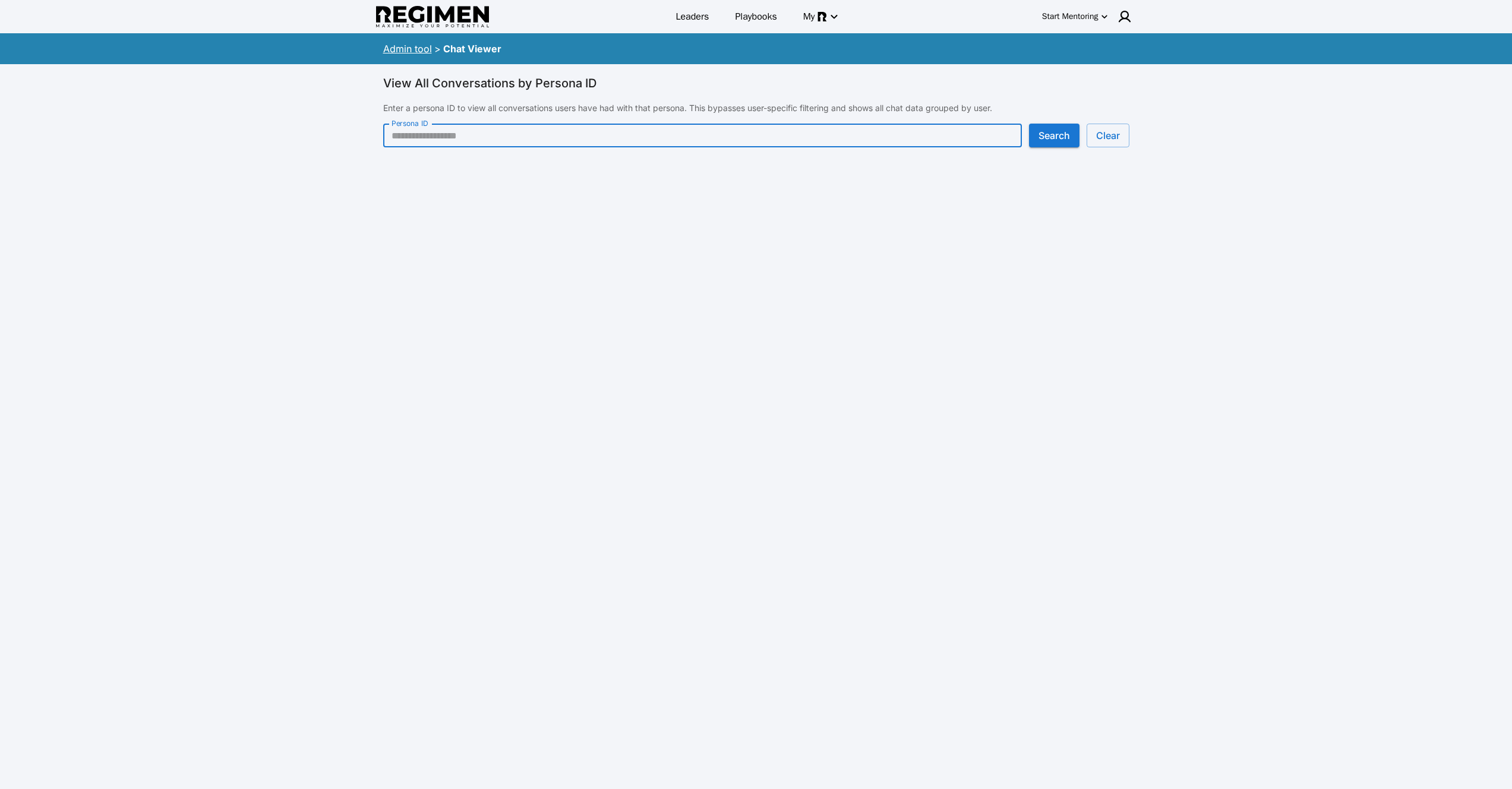 paste on "**********" 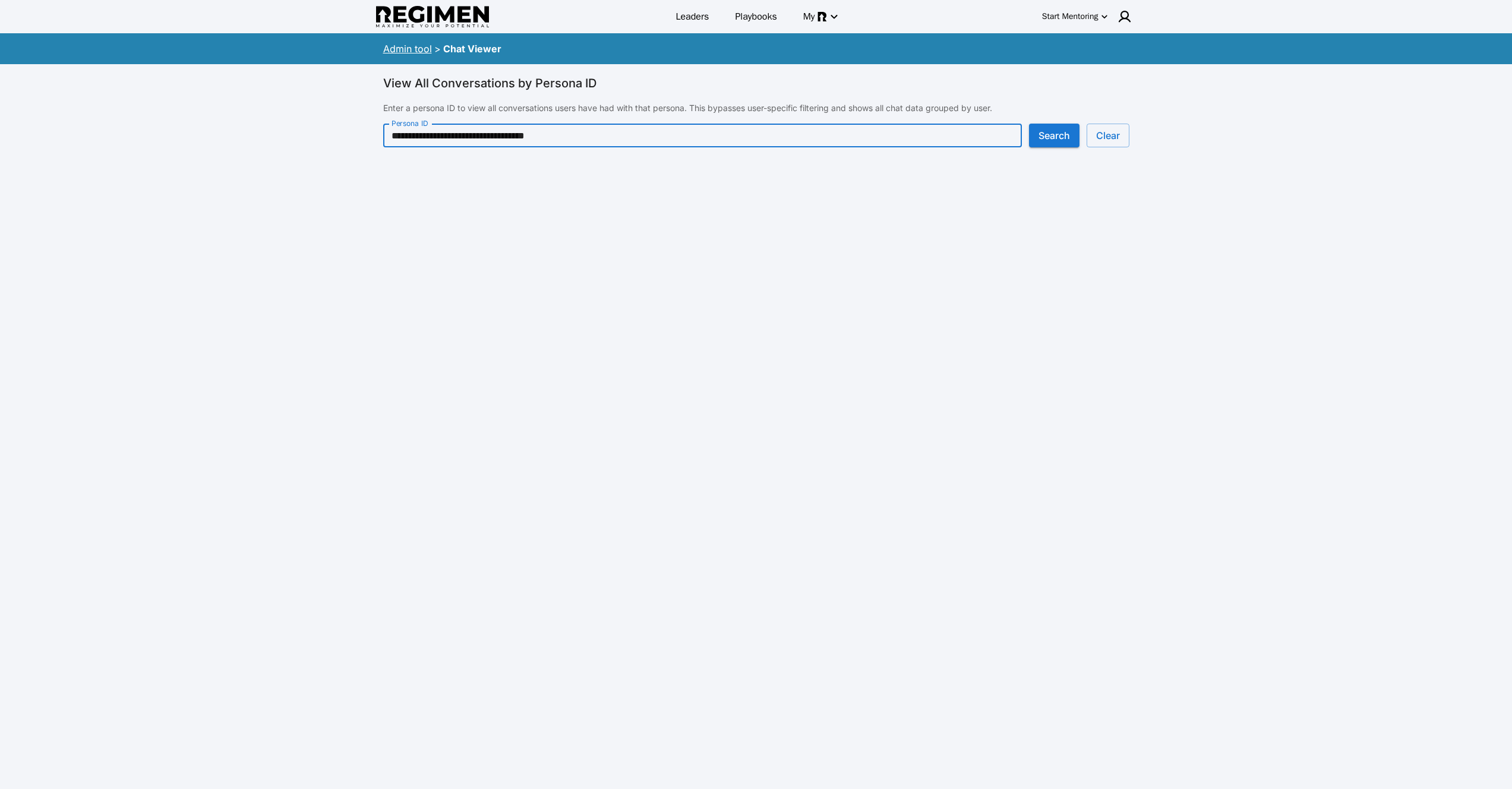 type on "**********" 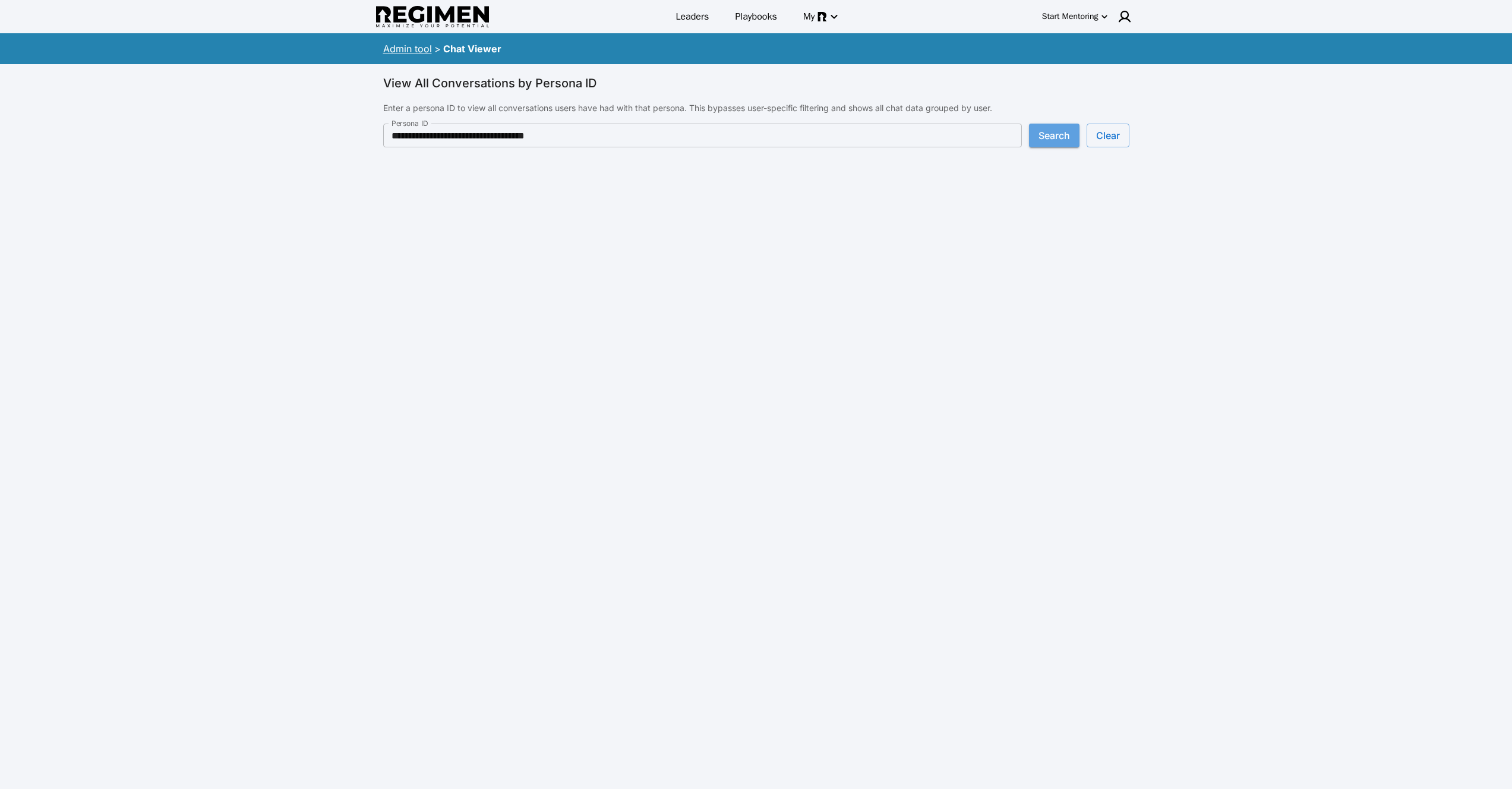 click on "Search" at bounding box center (1054, 135) 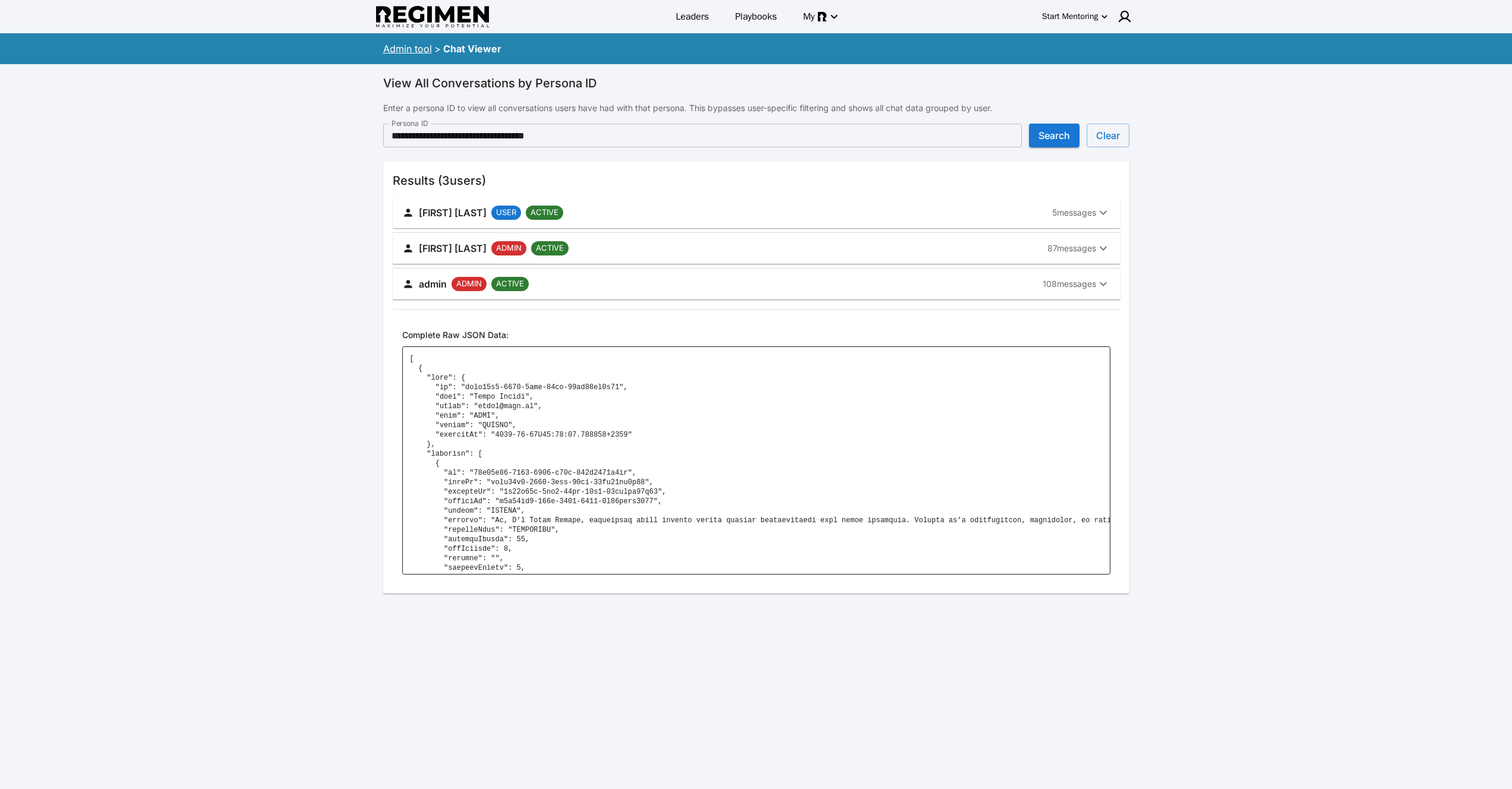 click on "Admin tool" at bounding box center (408, 49) 